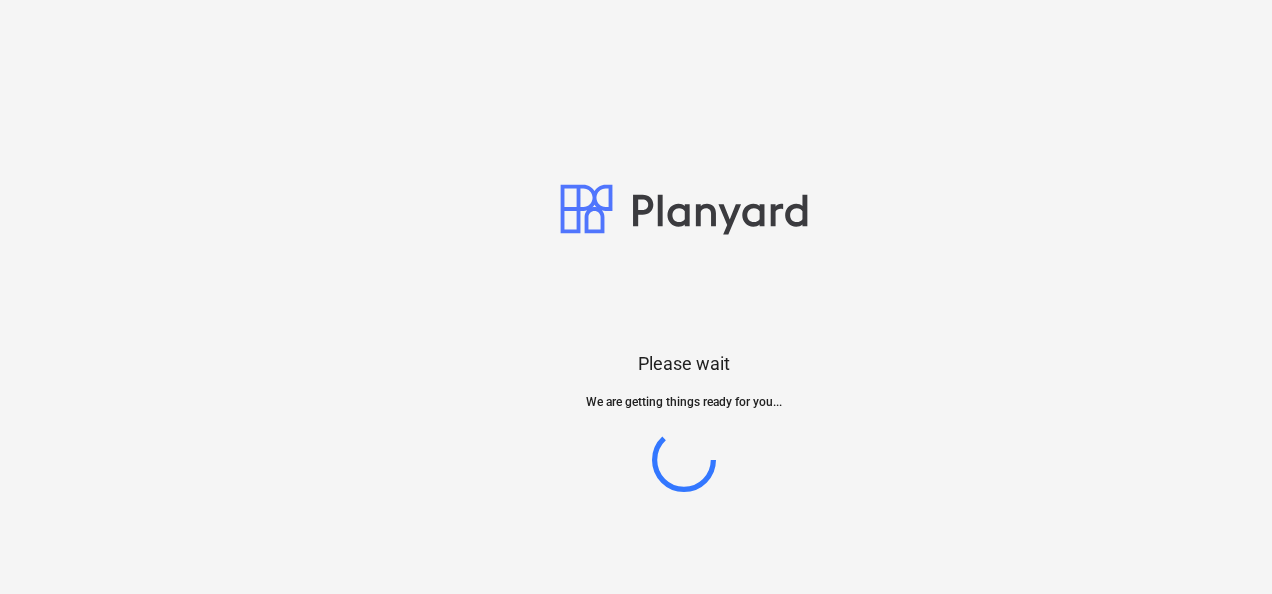 scroll, scrollTop: 0, scrollLeft: 0, axis: both 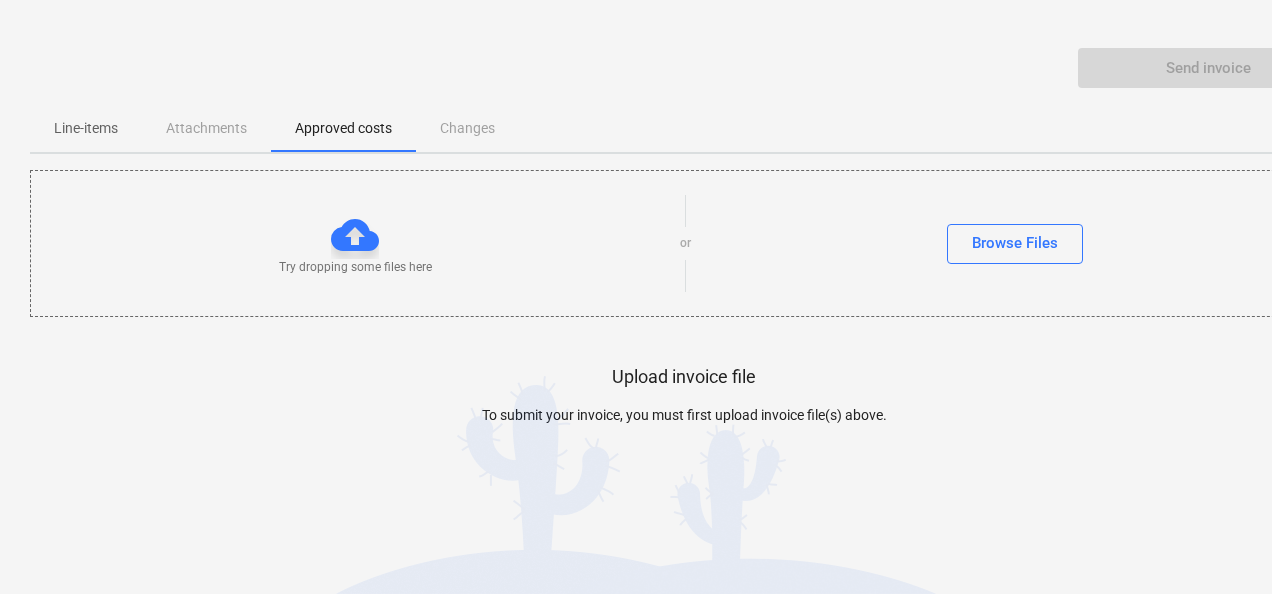 click on "Upload invoice file" at bounding box center [684, 377] 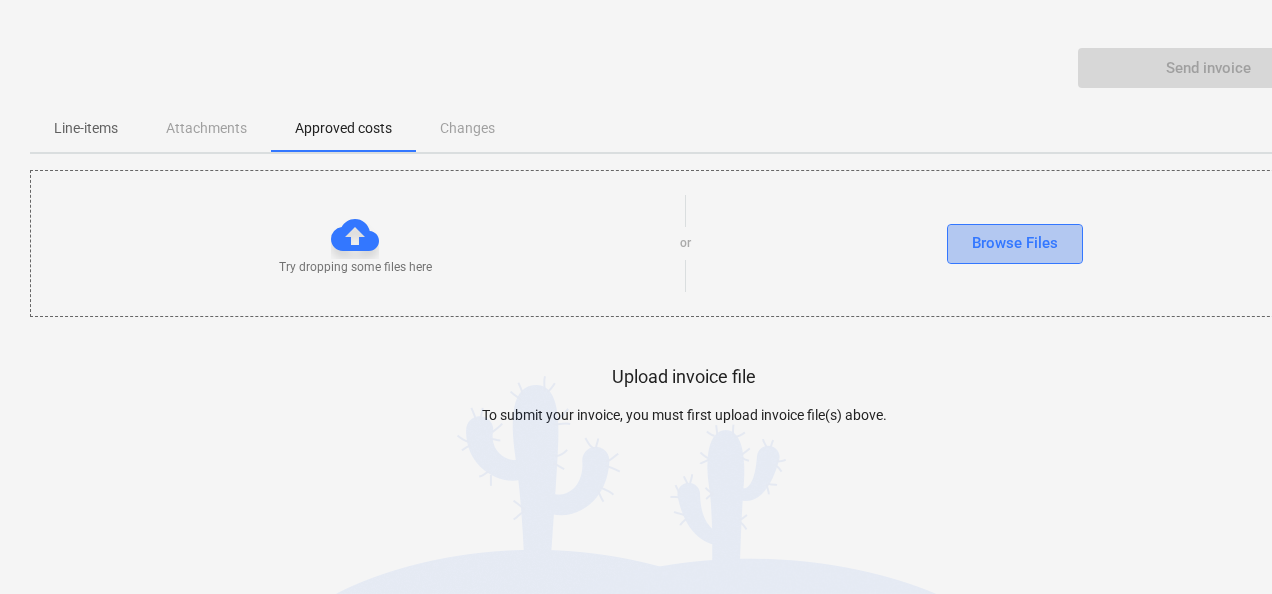 click on "Browse Files" at bounding box center (1015, 244) 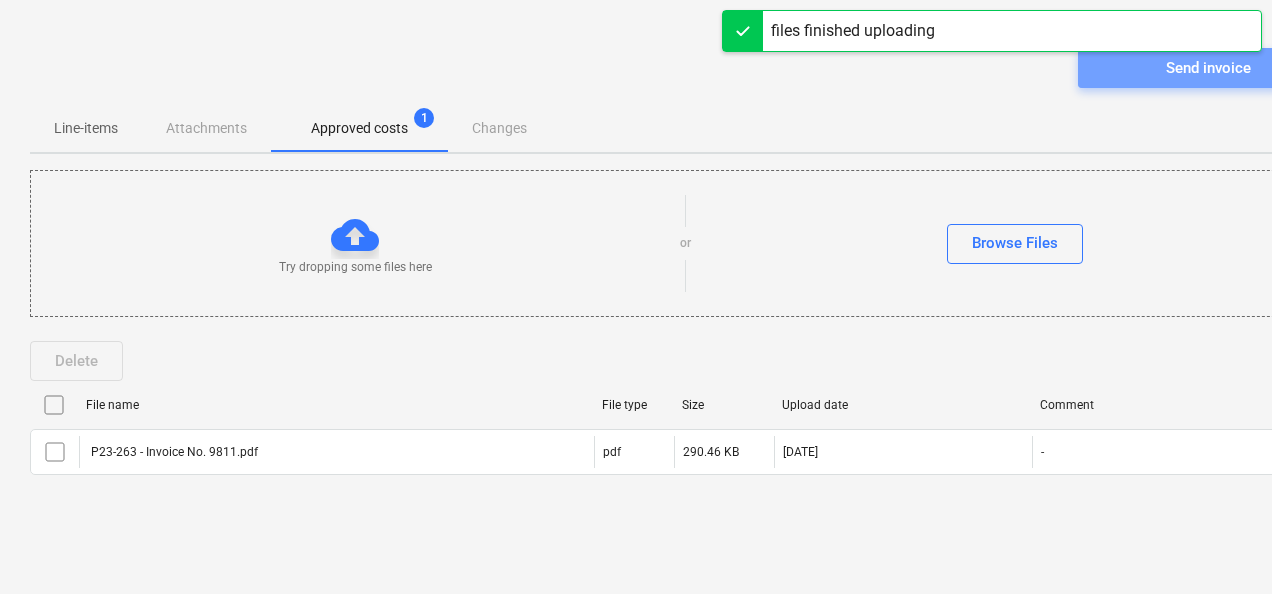 click on "Send invoice" at bounding box center [1208, 68] 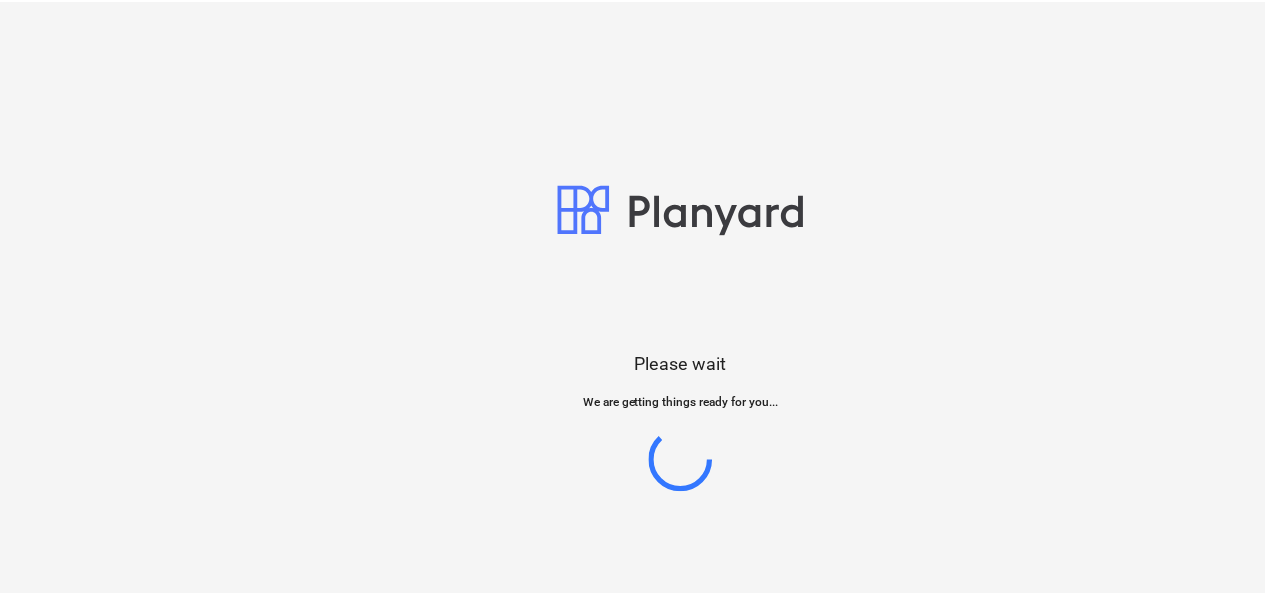 scroll, scrollTop: 0, scrollLeft: 0, axis: both 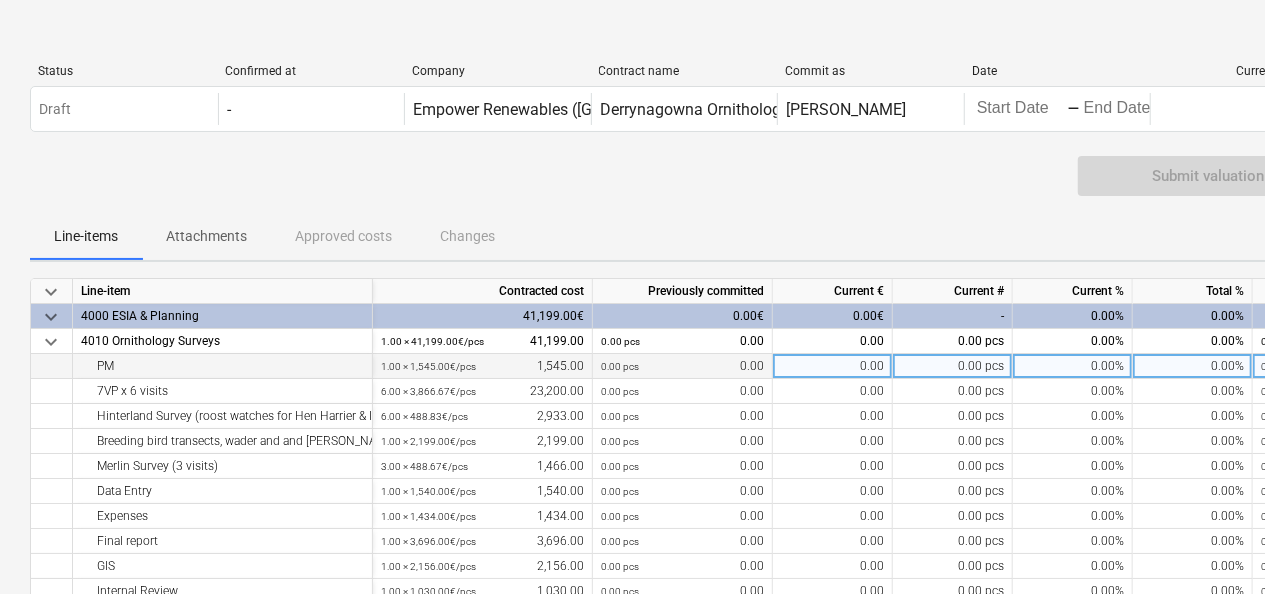 click on "0.00" at bounding box center [833, 366] 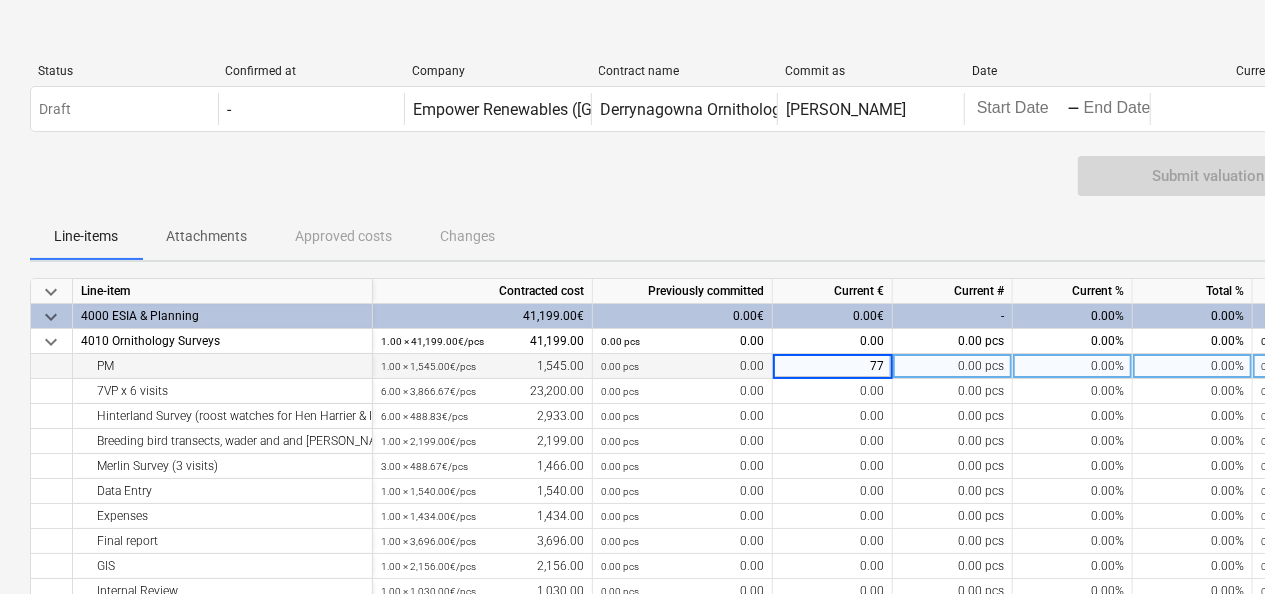 type on "773" 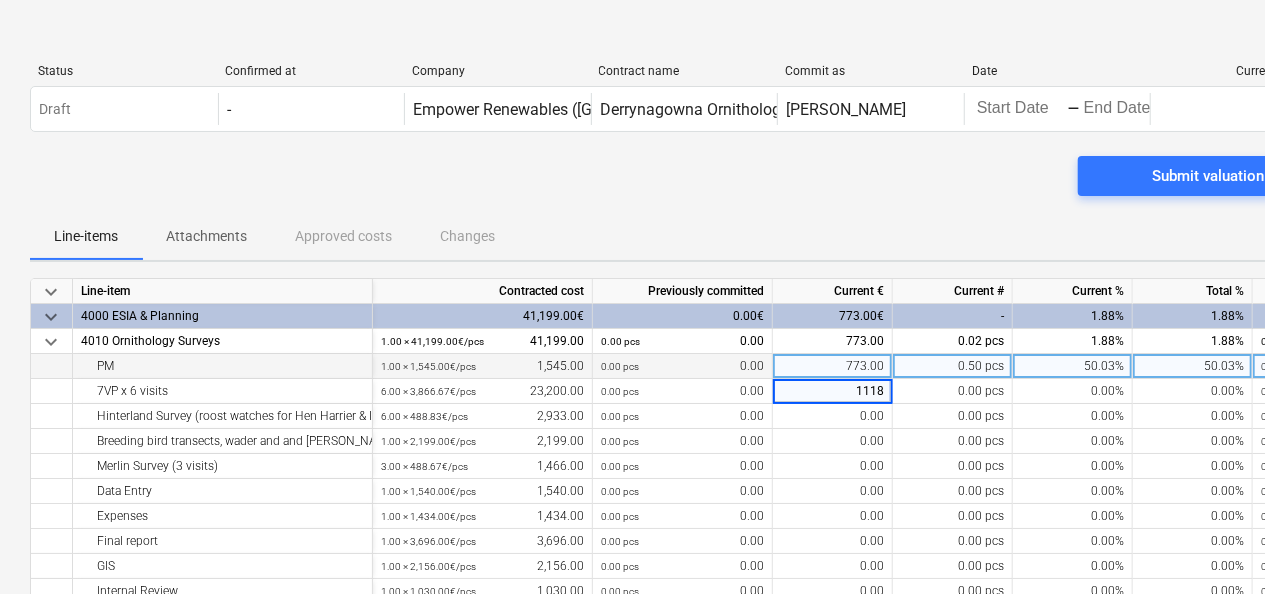type on "11180" 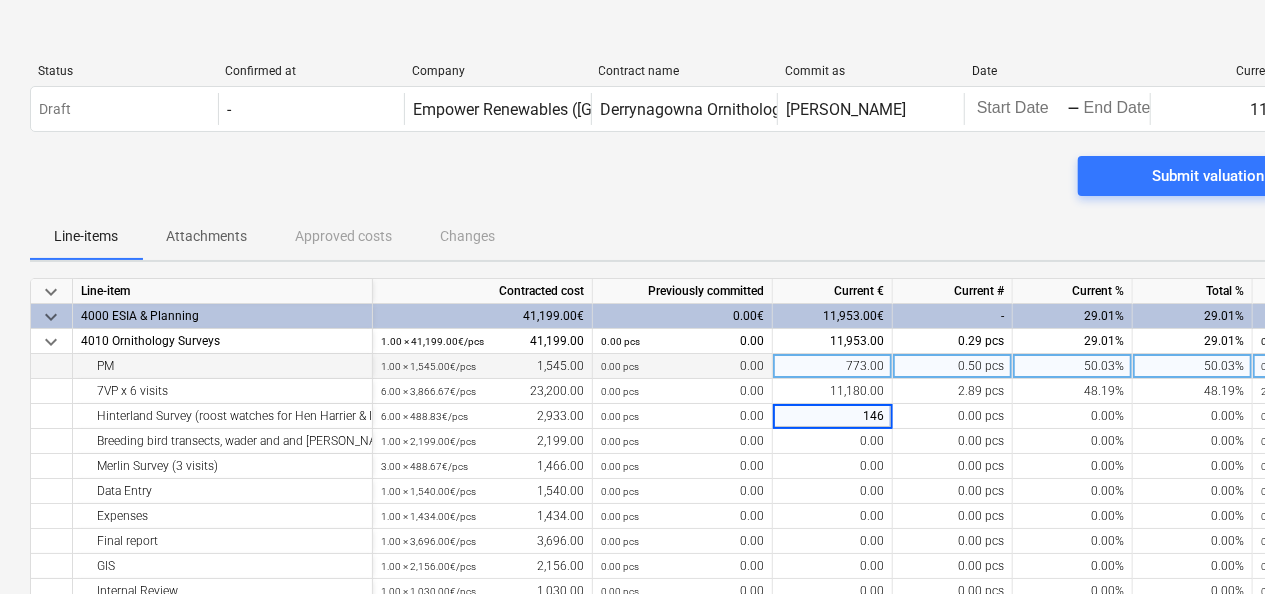 type on "1466" 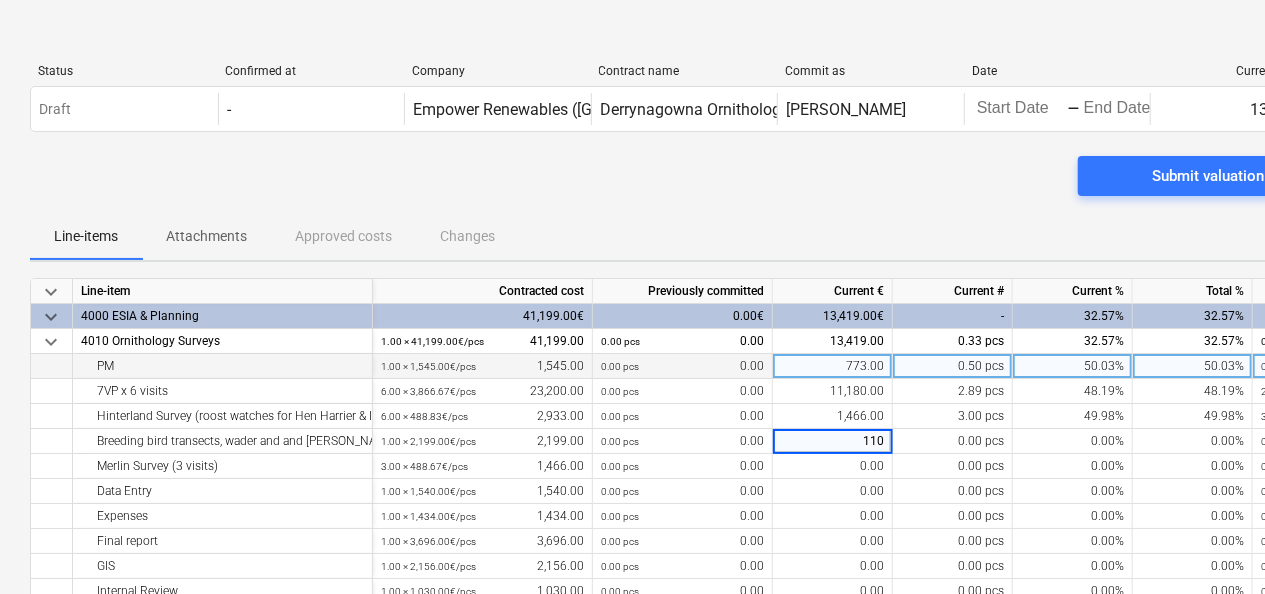 type on "1100" 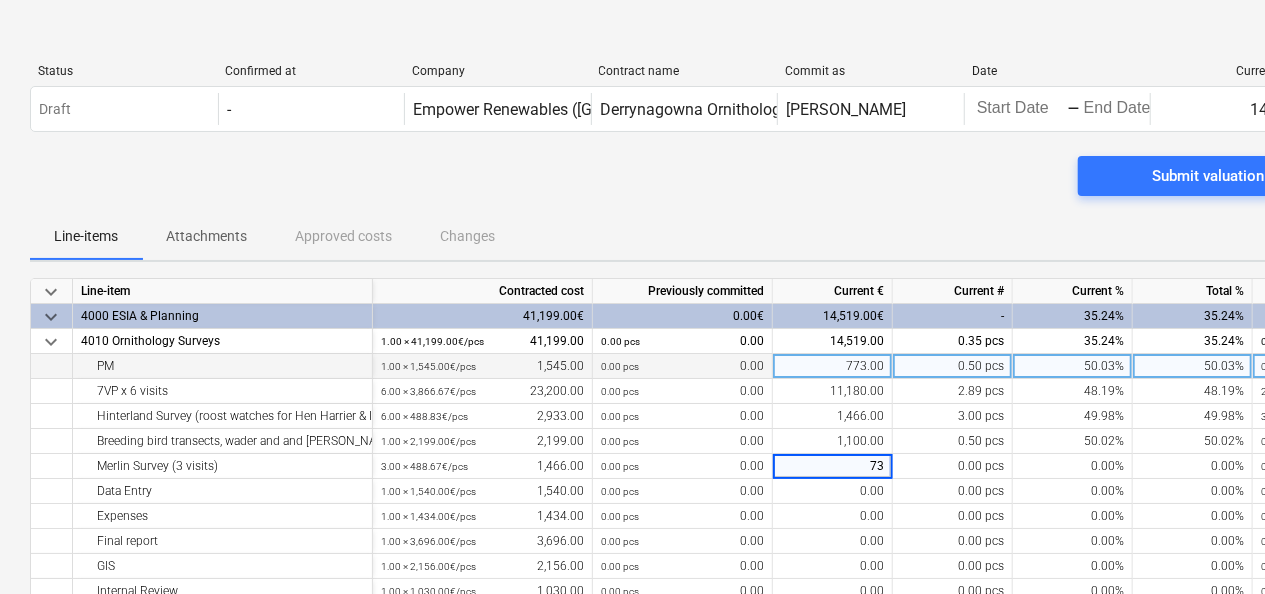 type on "733" 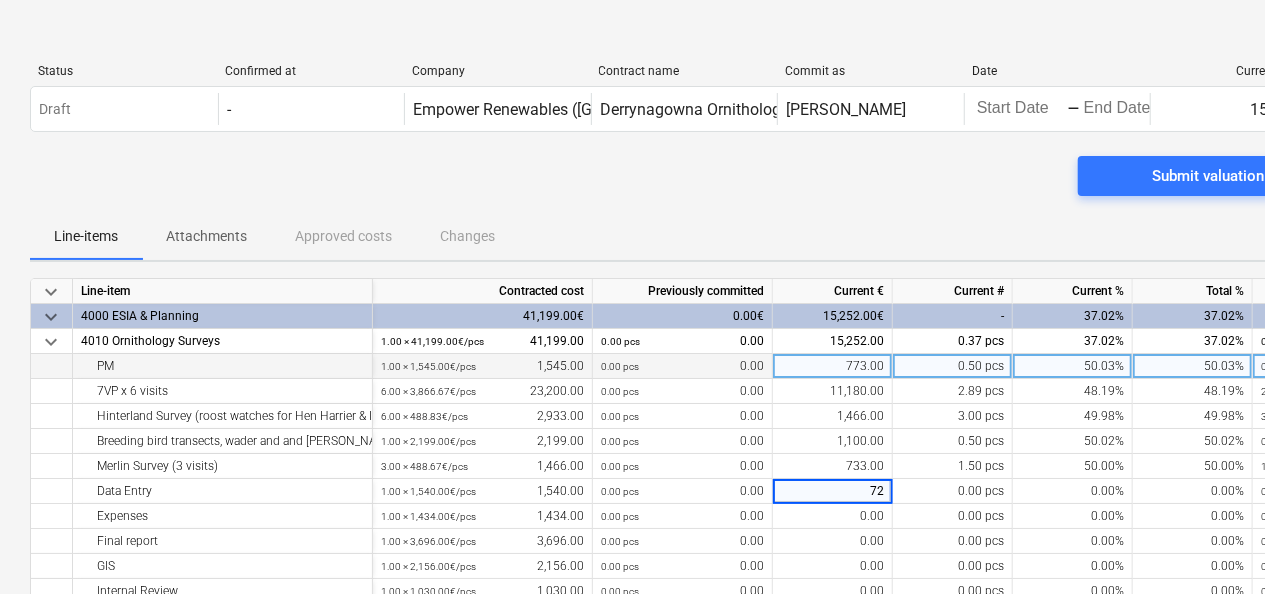type on "720" 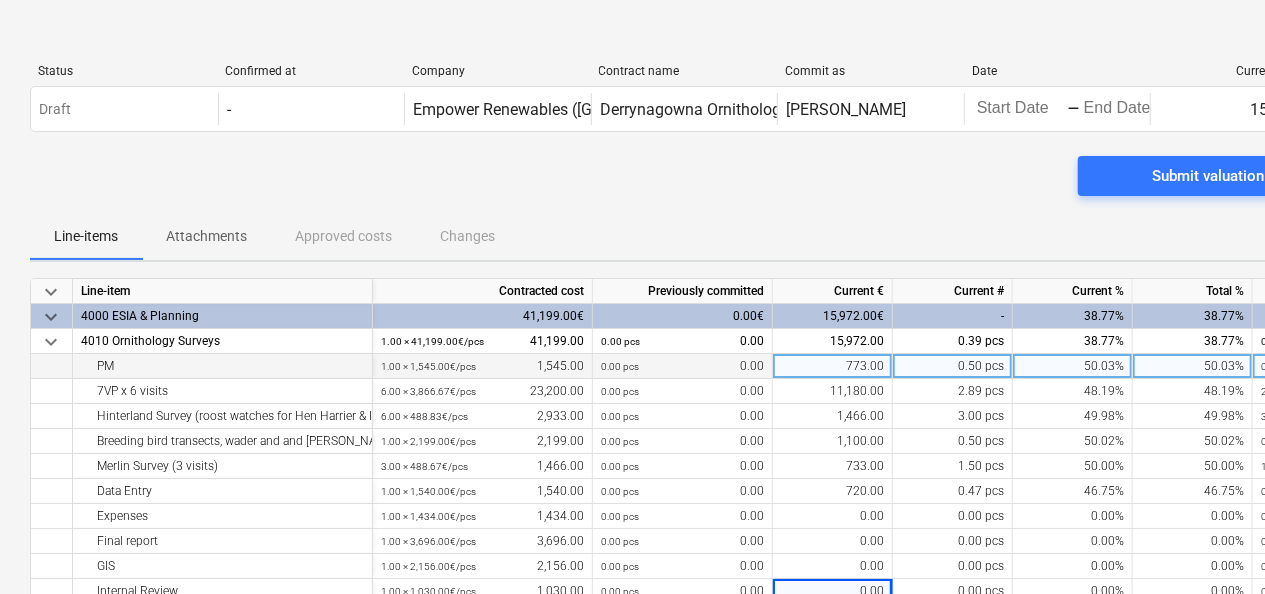 click on "773.00" at bounding box center [833, 366] 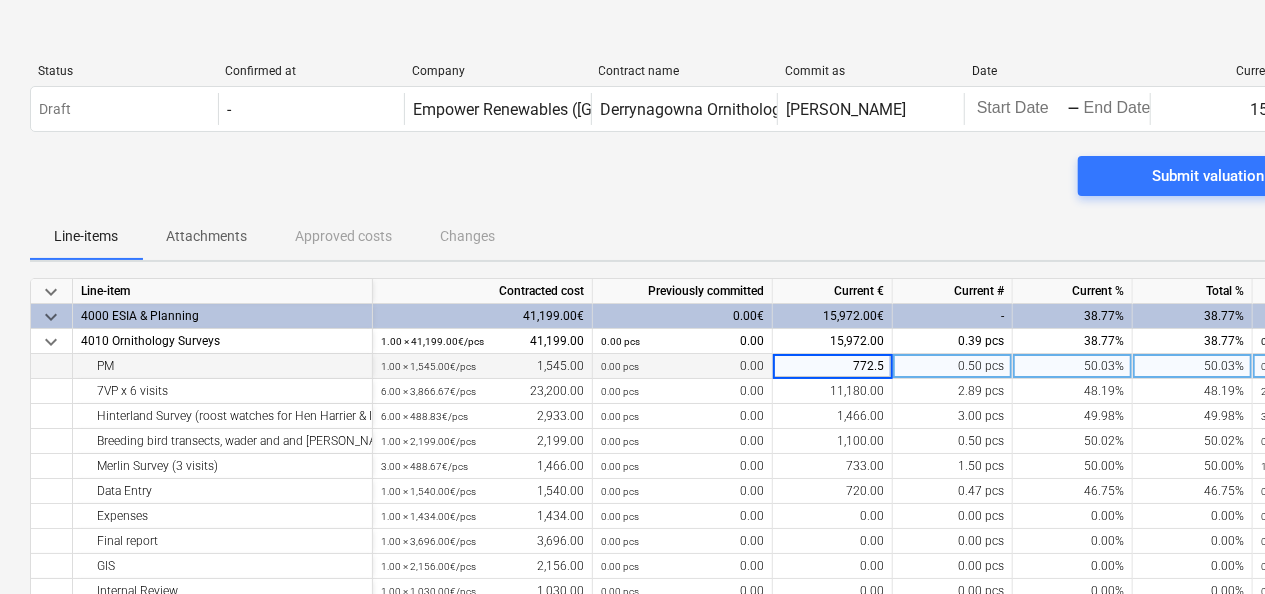type on "772.50" 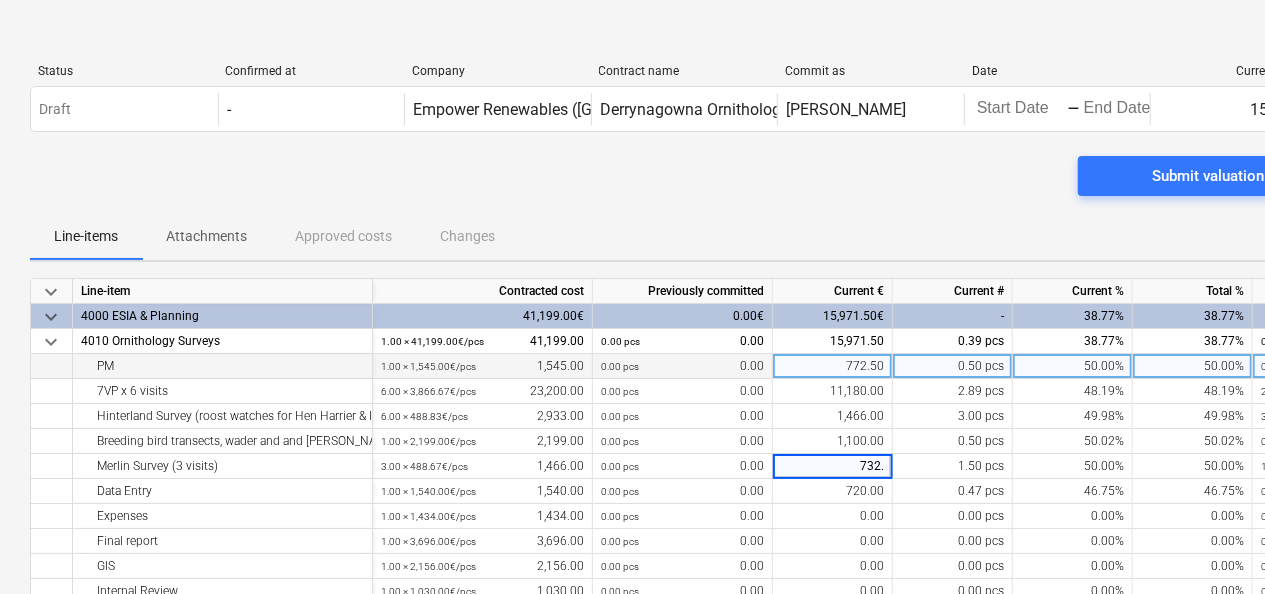 type on "732.5" 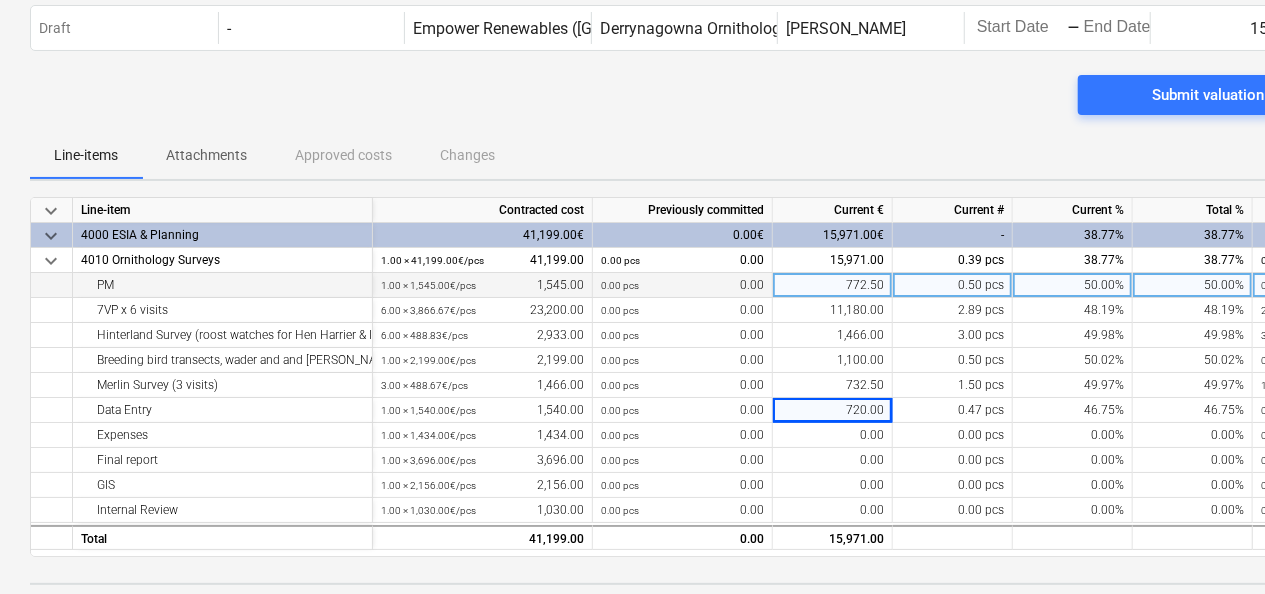 scroll, scrollTop: 194, scrollLeft: 0, axis: vertical 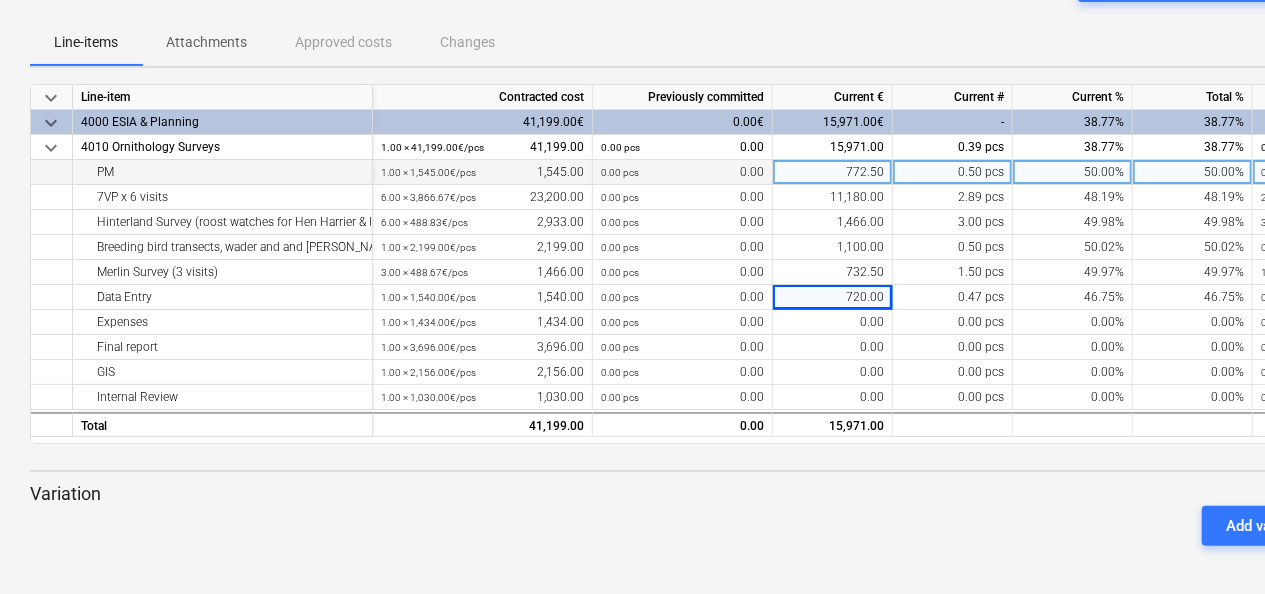 click on "772.50" at bounding box center (833, 172) 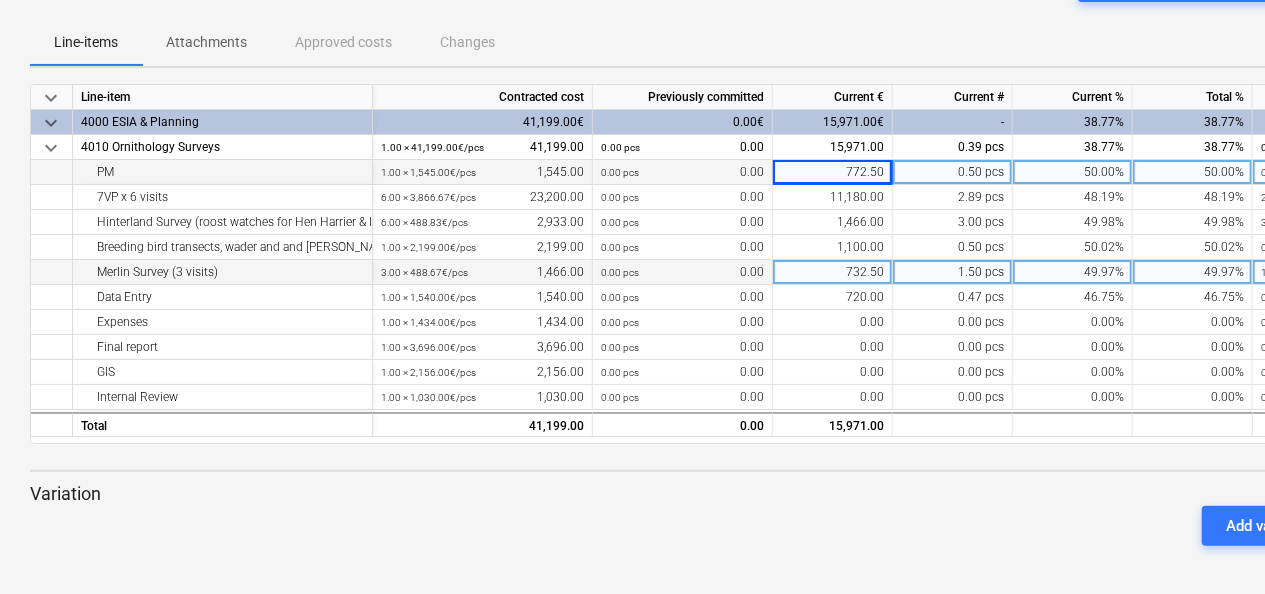 drag, startPoint x: 841, startPoint y: 274, endPoint x: 882, endPoint y: 270, distance: 41.19466 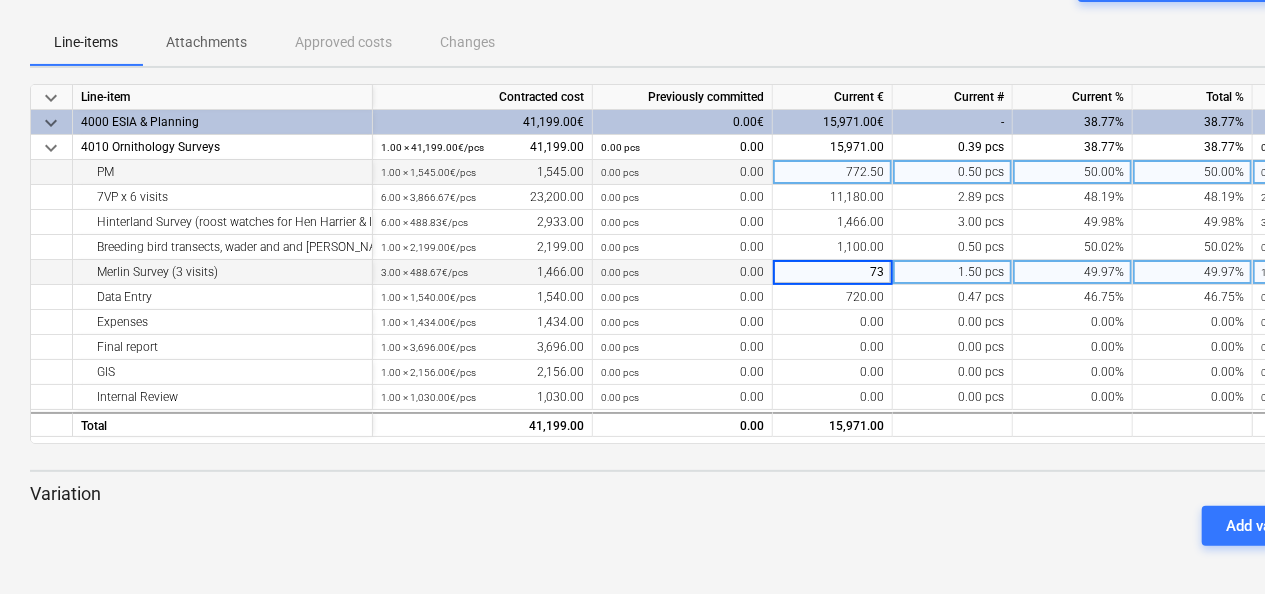 type on "733" 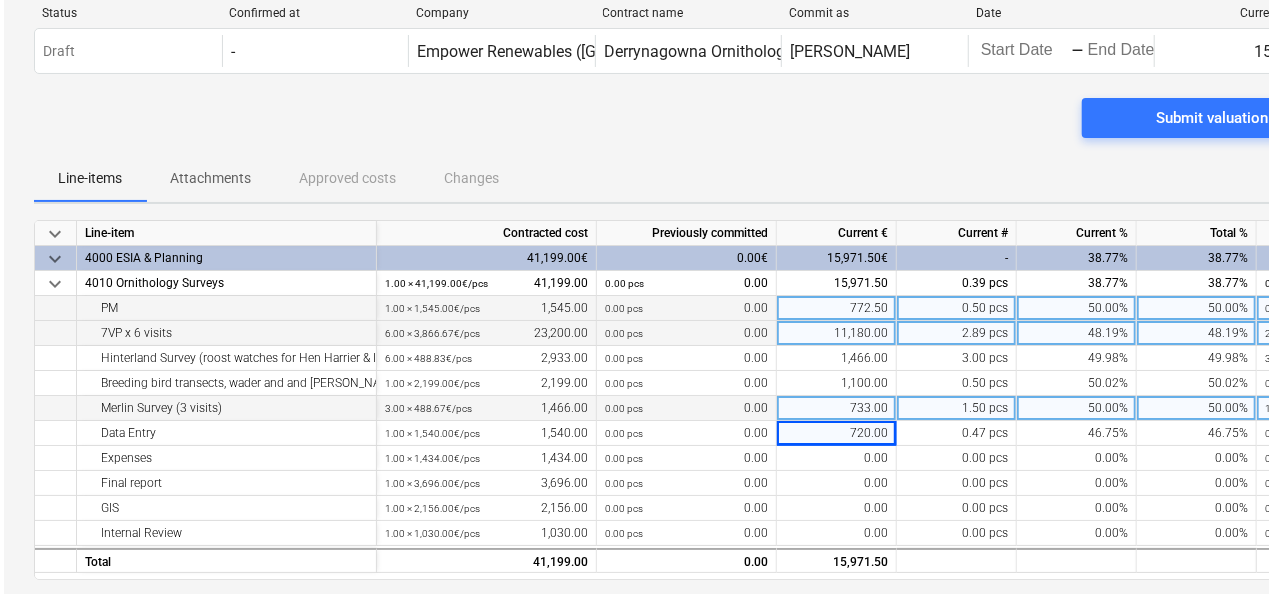 scroll, scrollTop: 0, scrollLeft: 0, axis: both 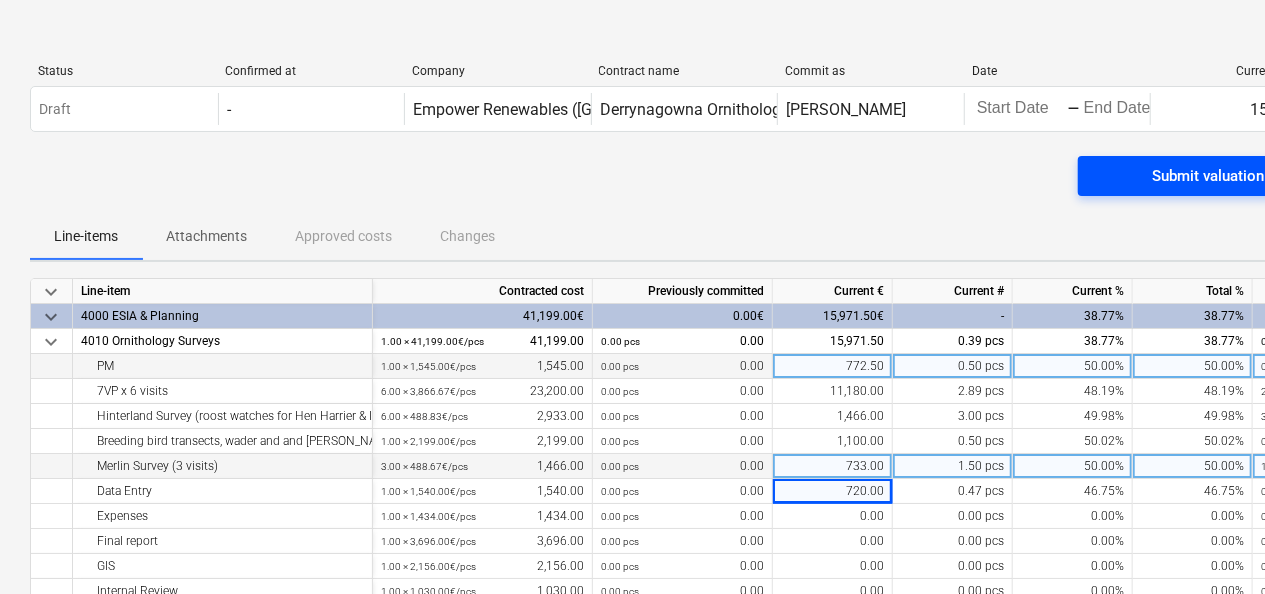 click on "Submit valuation" at bounding box center [1208, 176] 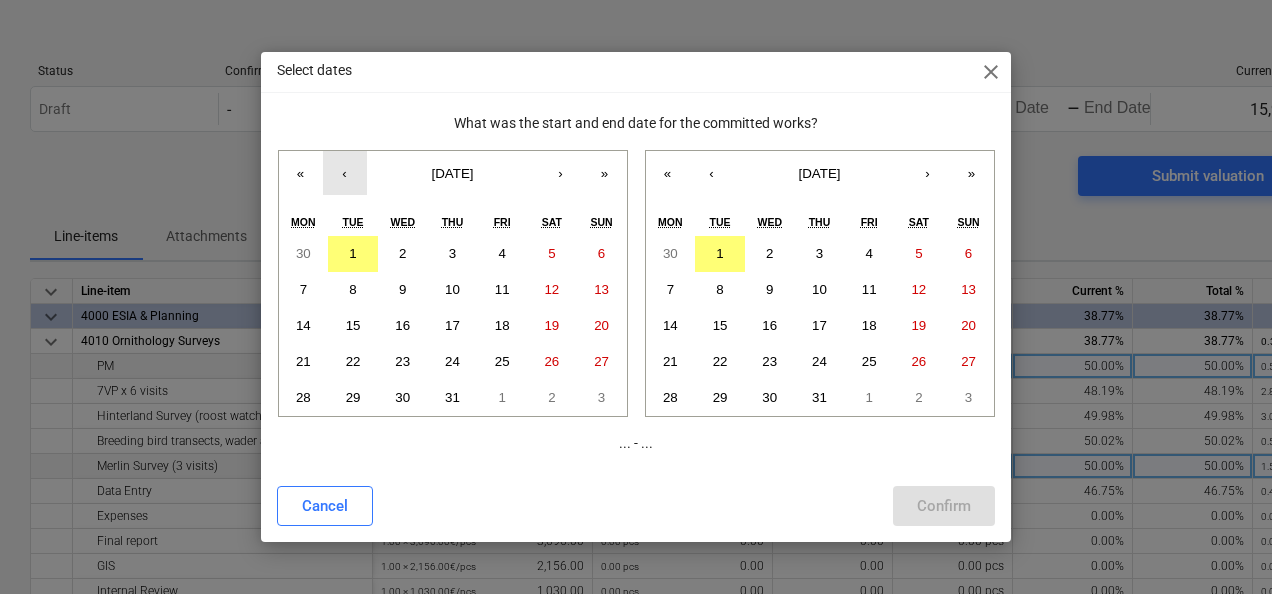 click on "‹" at bounding box center (345, 173) 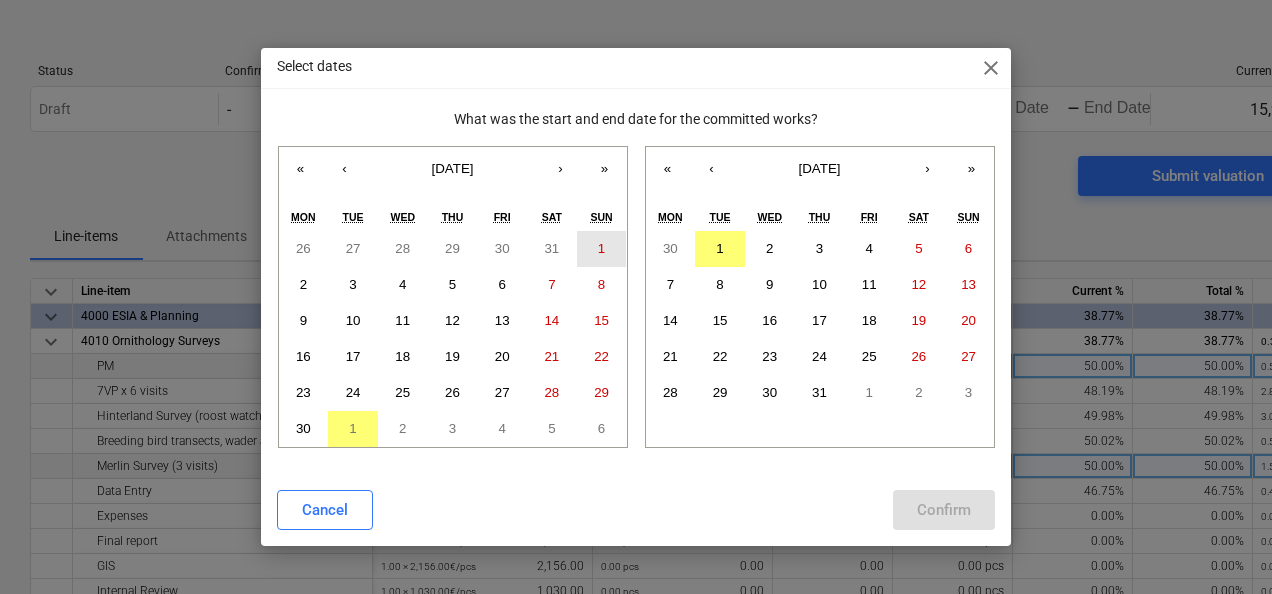 click on "1" at bounding box center (602, 249) 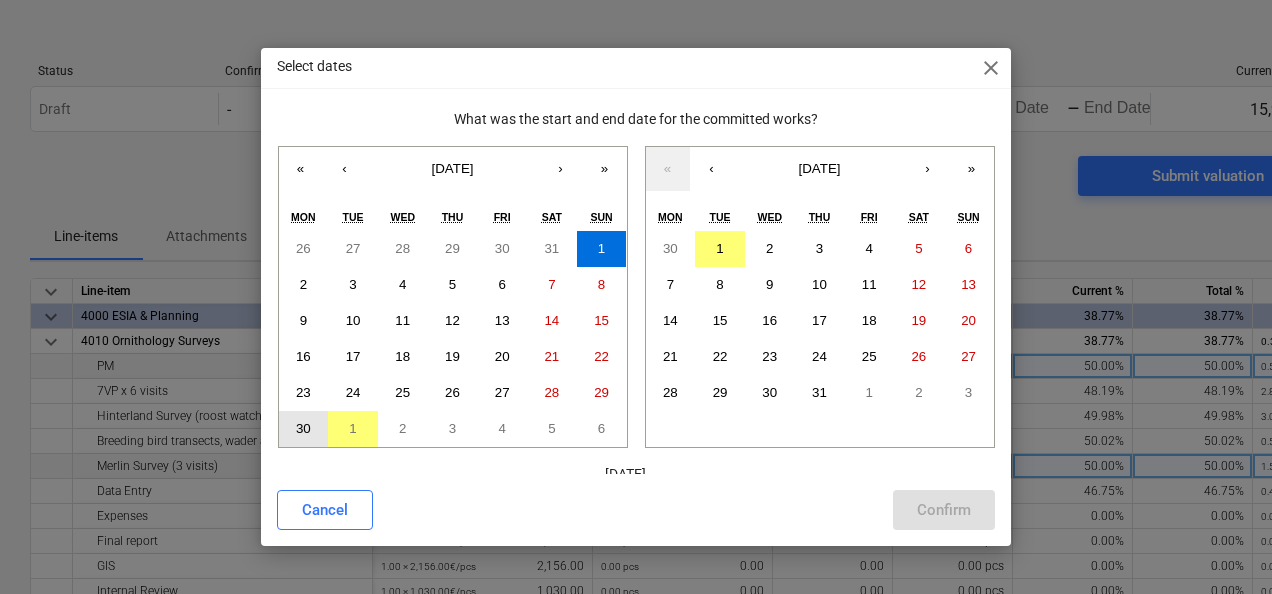click on "30" at bounding box center (303, 428) 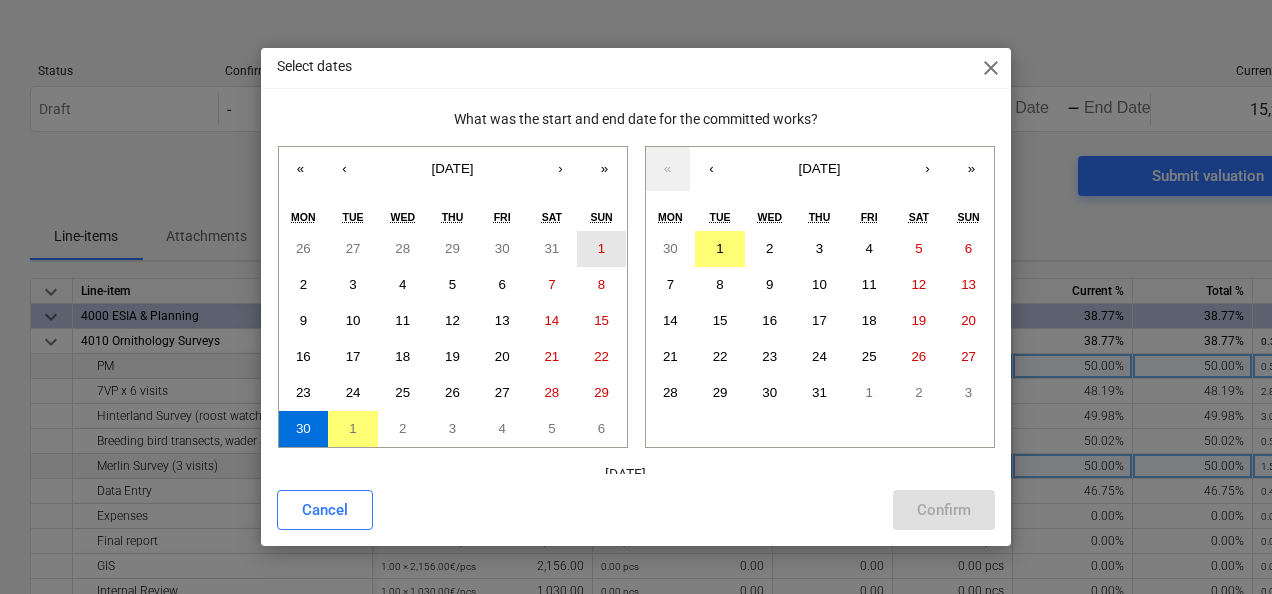 click on "1" at bounding box center (602, 249) 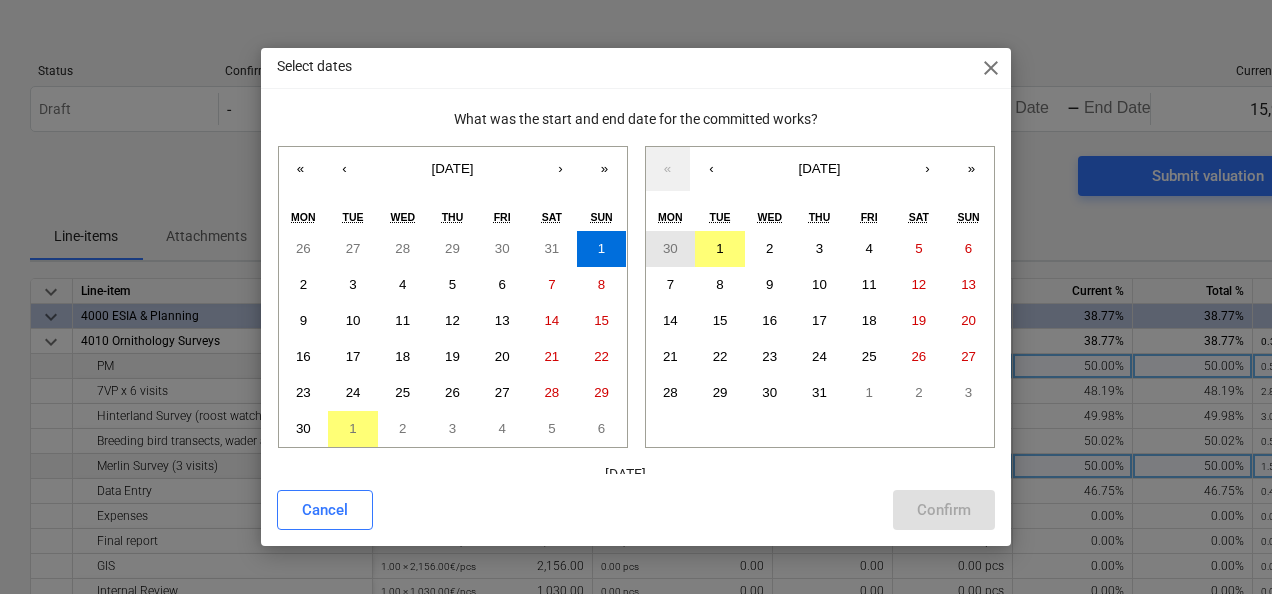 click on "30" at bounding box center (671, 249) 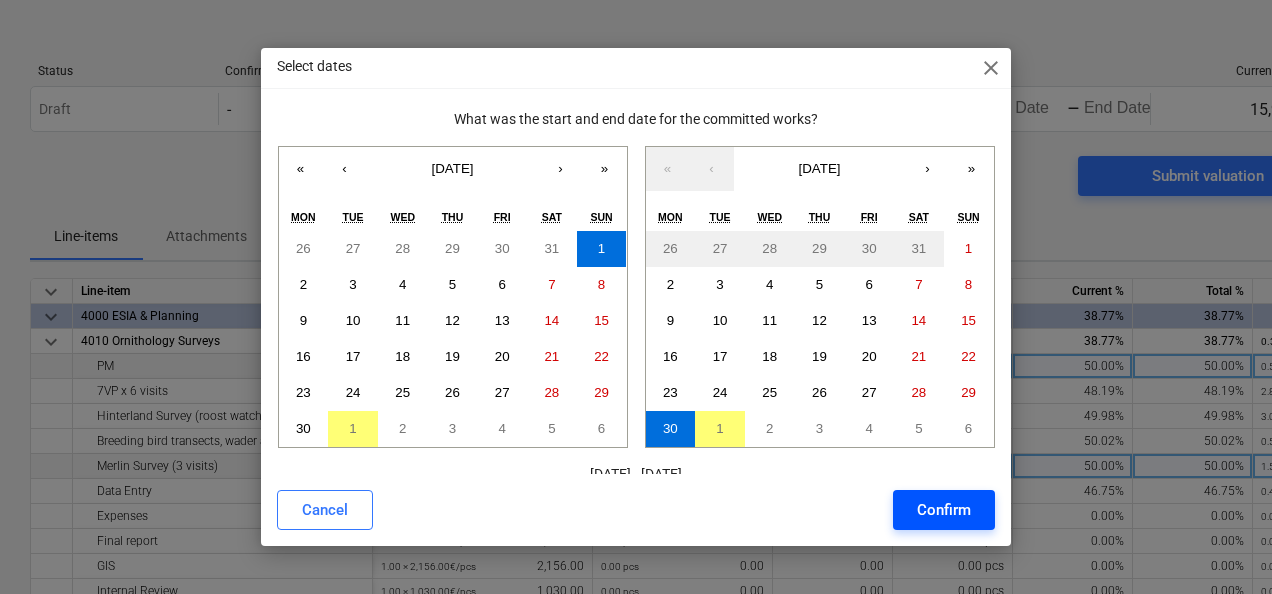 click on "Confirm" at bounding box center [944, 510] 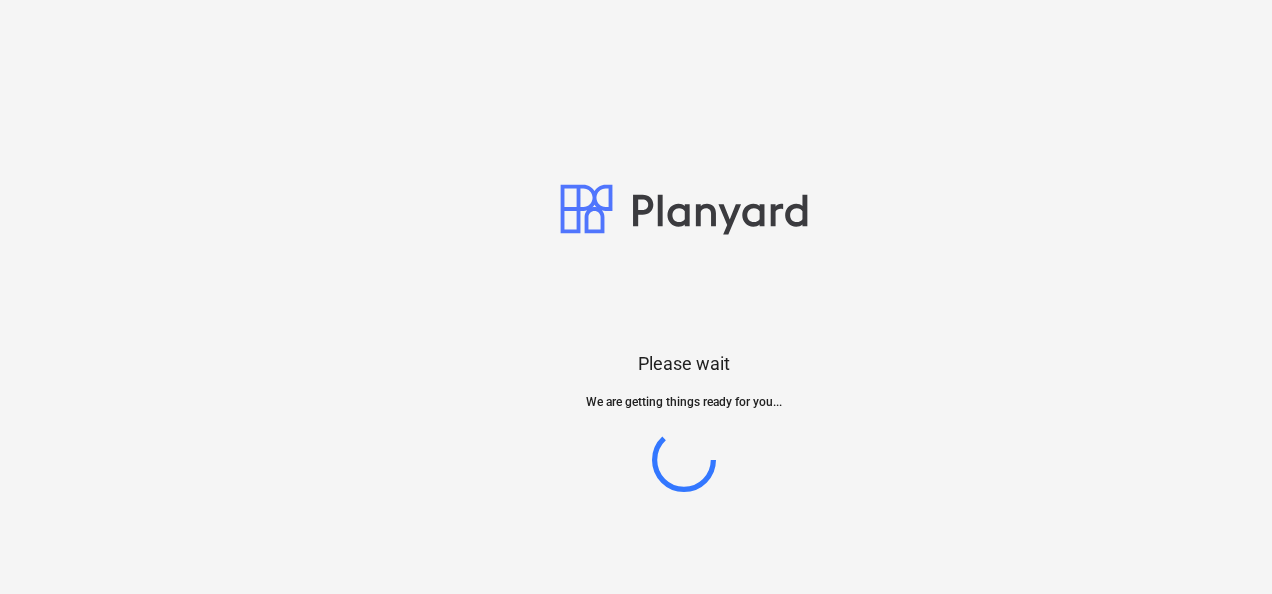 scroll, scrollTop: 0, scrollLeft: 0, axis: both 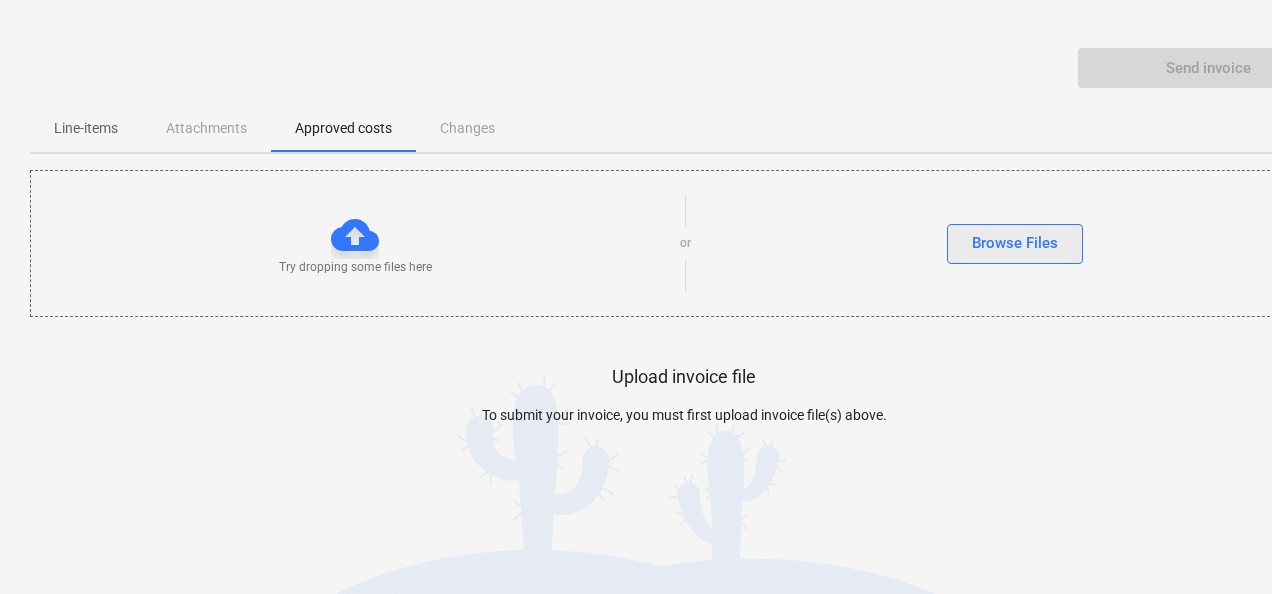 click on "Browse Files" at bounding box center [1015, 243] 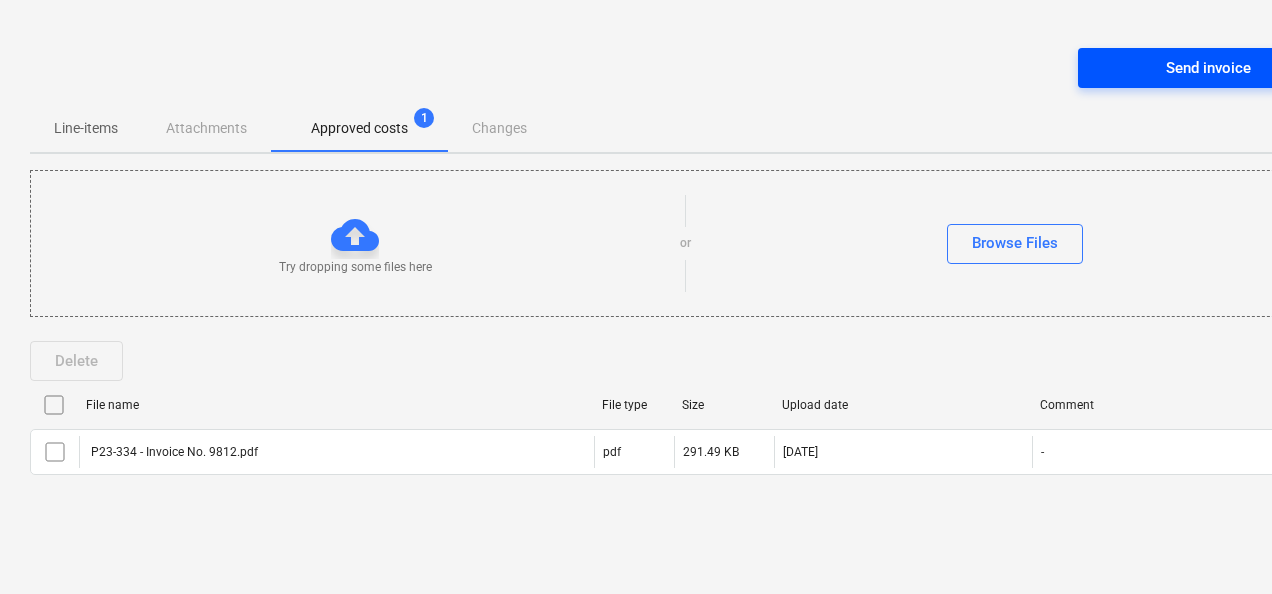 click on "Send invoice" at bounding box center (1208, 68) 